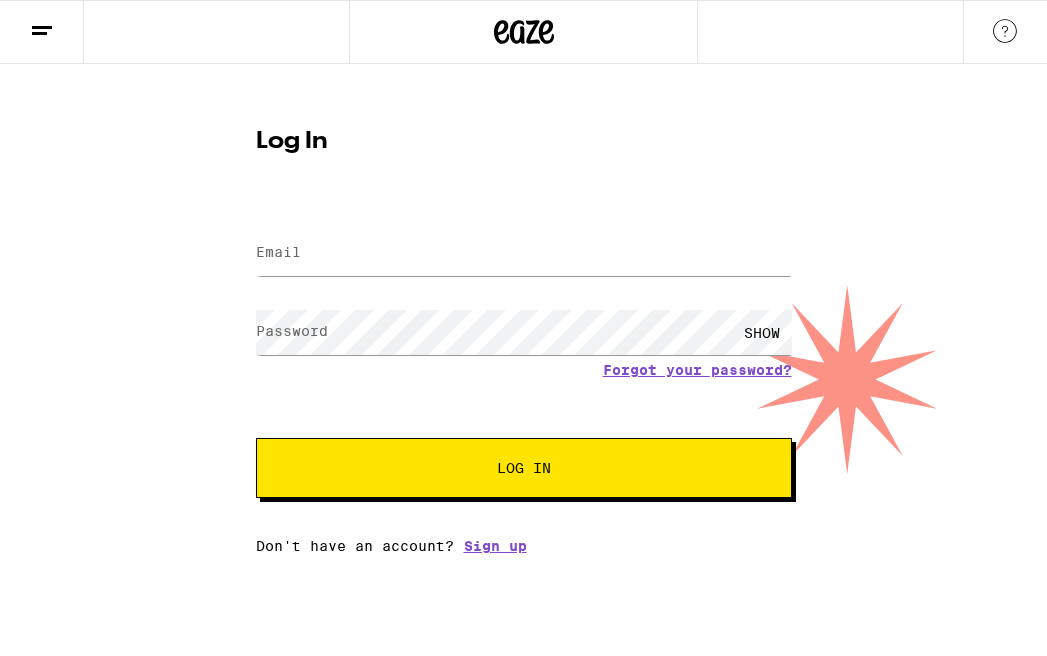 scroll, scrollTop: 0, scrollLeft: 0, axis: both 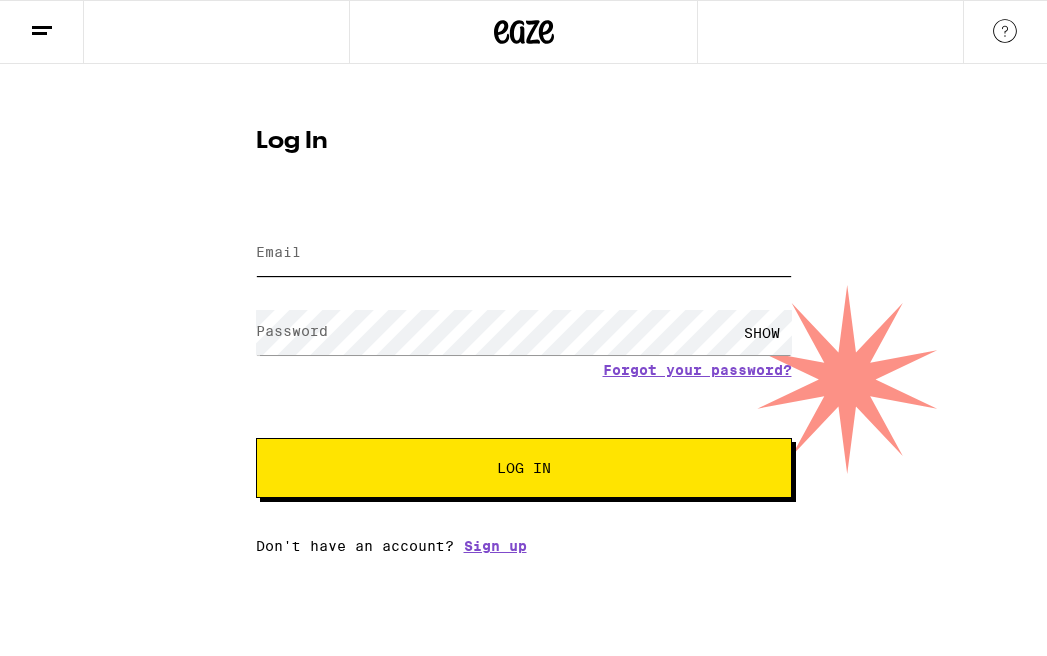 type on "[EMAIL]" 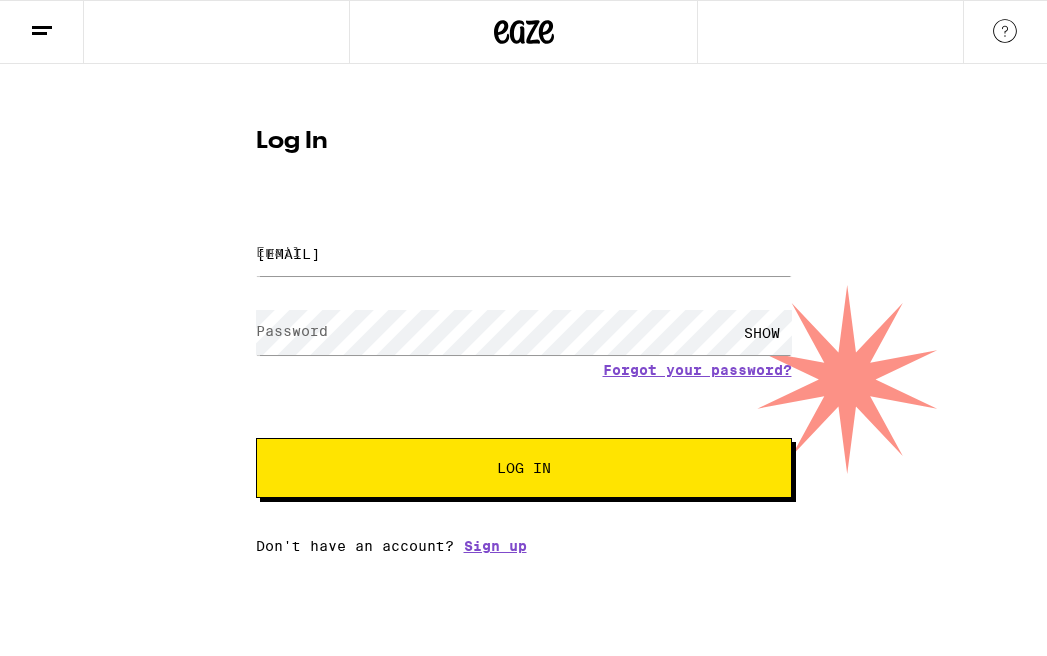click on "Log In" at bounding box center [524, 468] 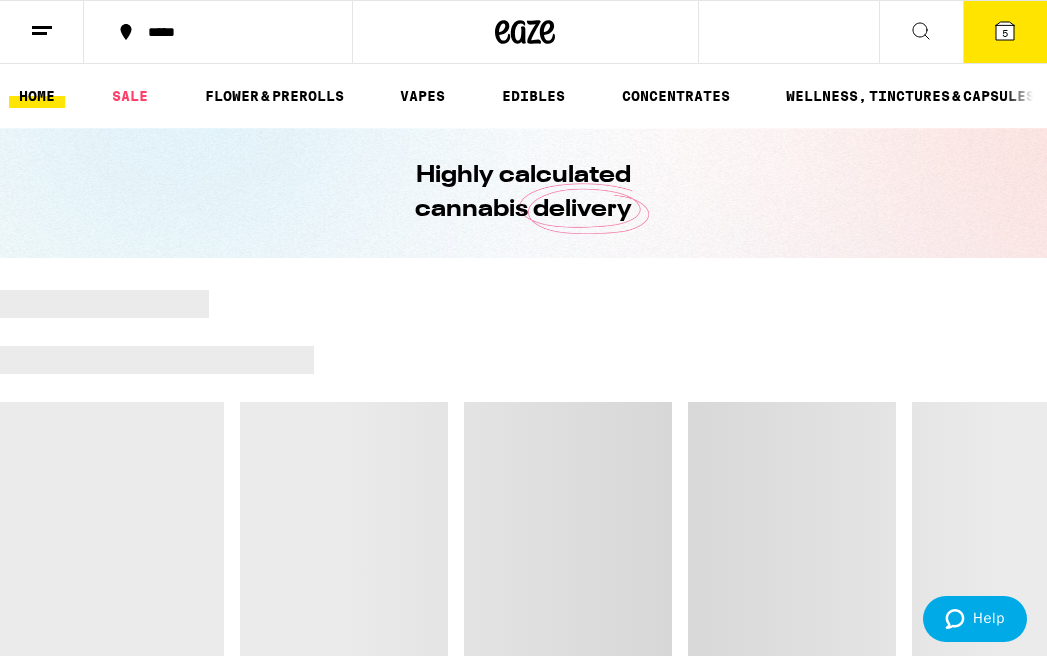 scroll, scrollTop: 0, scrollLeft: 0, axis: both 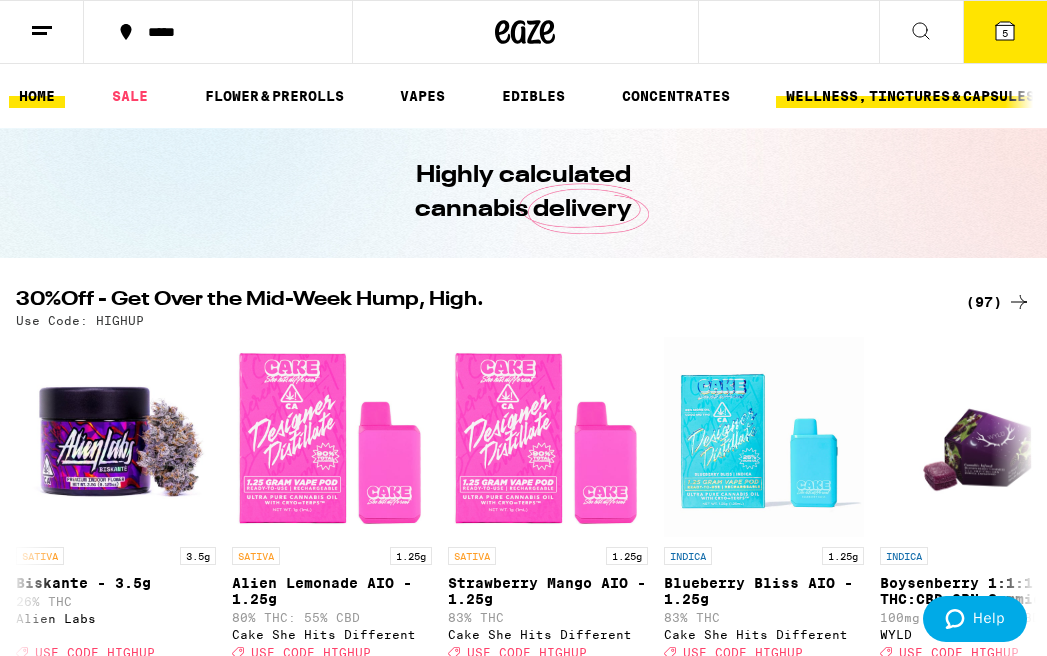 click on "WELLNESS, TINCTURES & CAPSULES" at bounding box center (910, 96) 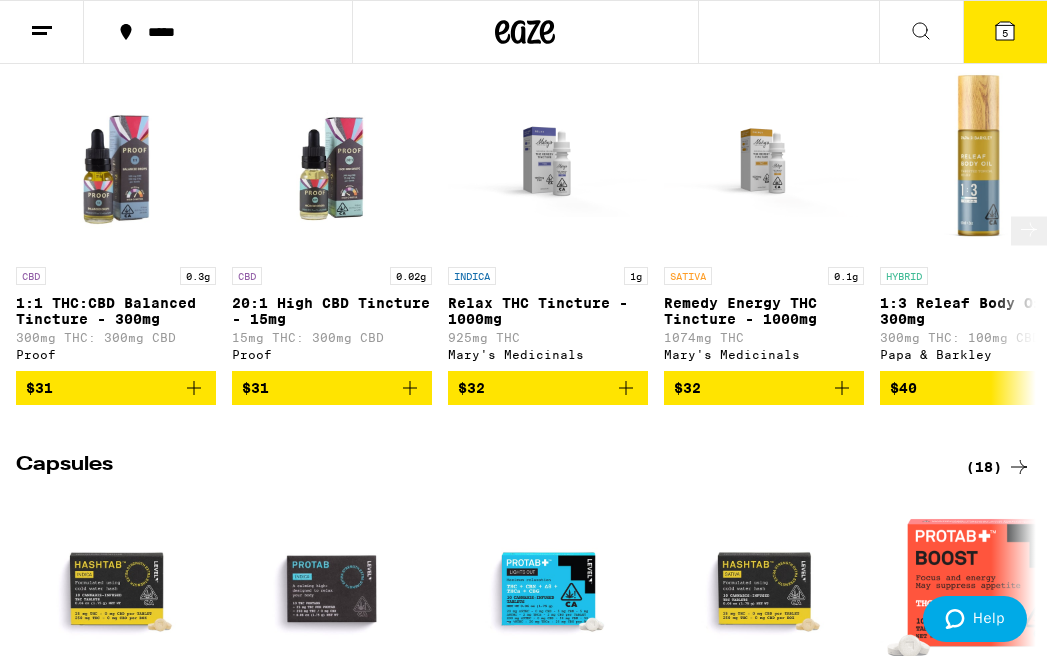 scroll, scrollTop: 1108, scrollLeft: 0, axis: vertical 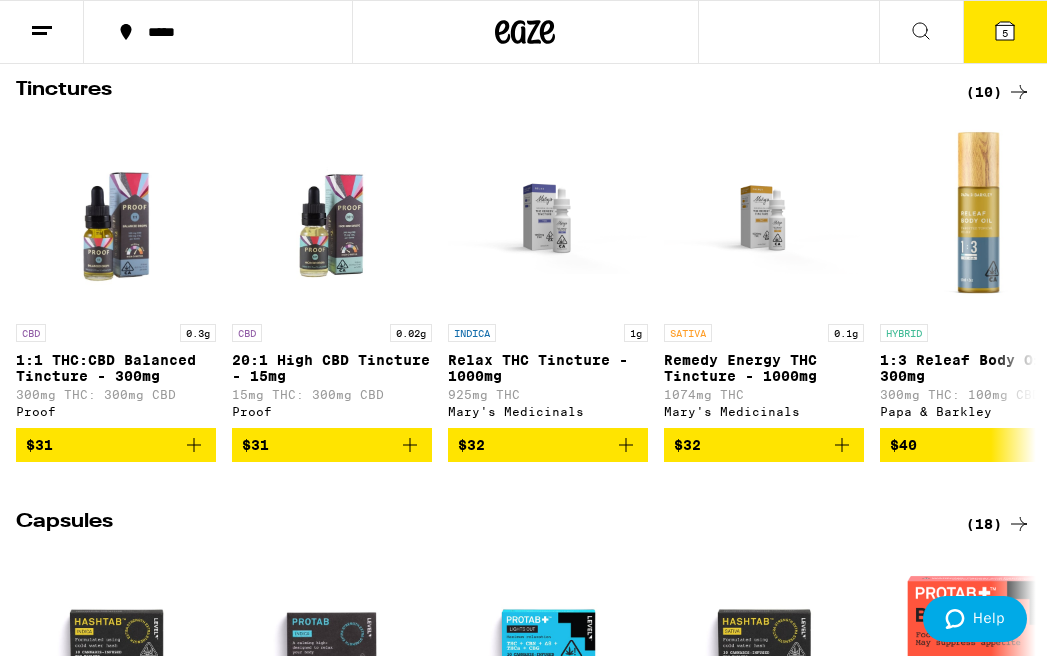 click on "(10)" at bounding box center (998, 92) 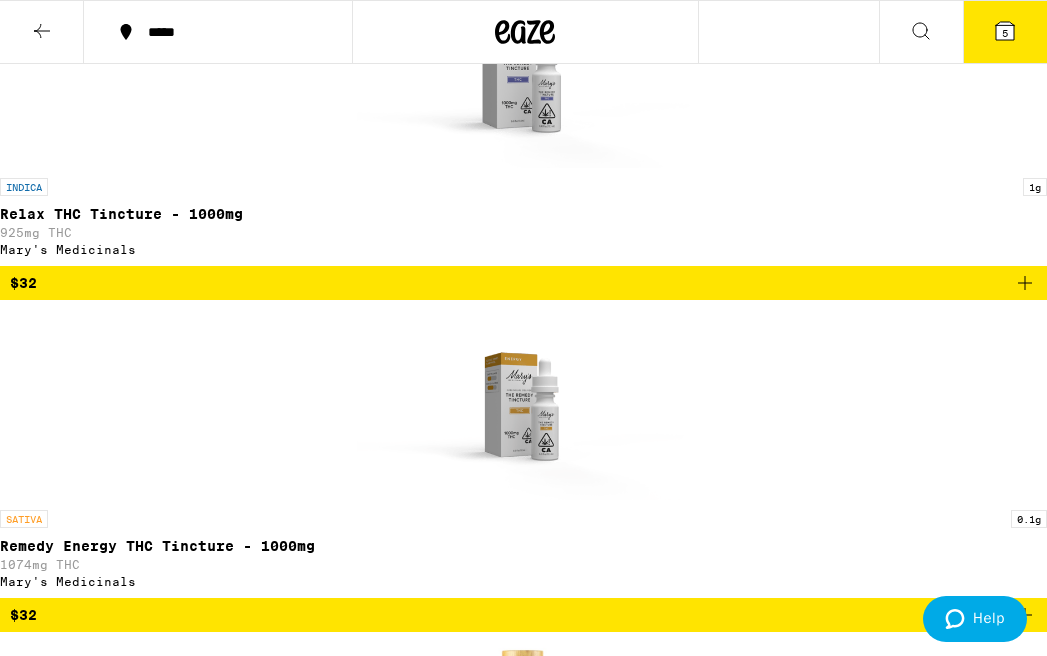 scroll, scrollTop: 0, scrollLeft: 0, axis: both 